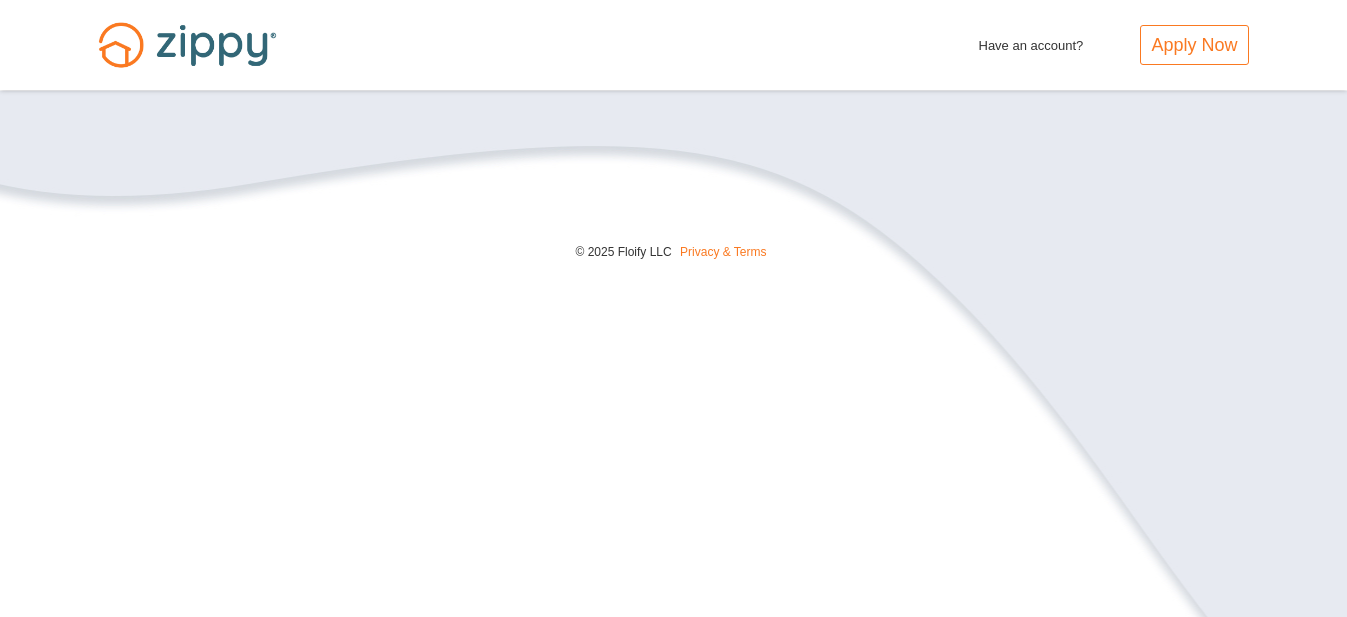 scroll, scrollTop: 0, scrollLeft: 0, axis: both 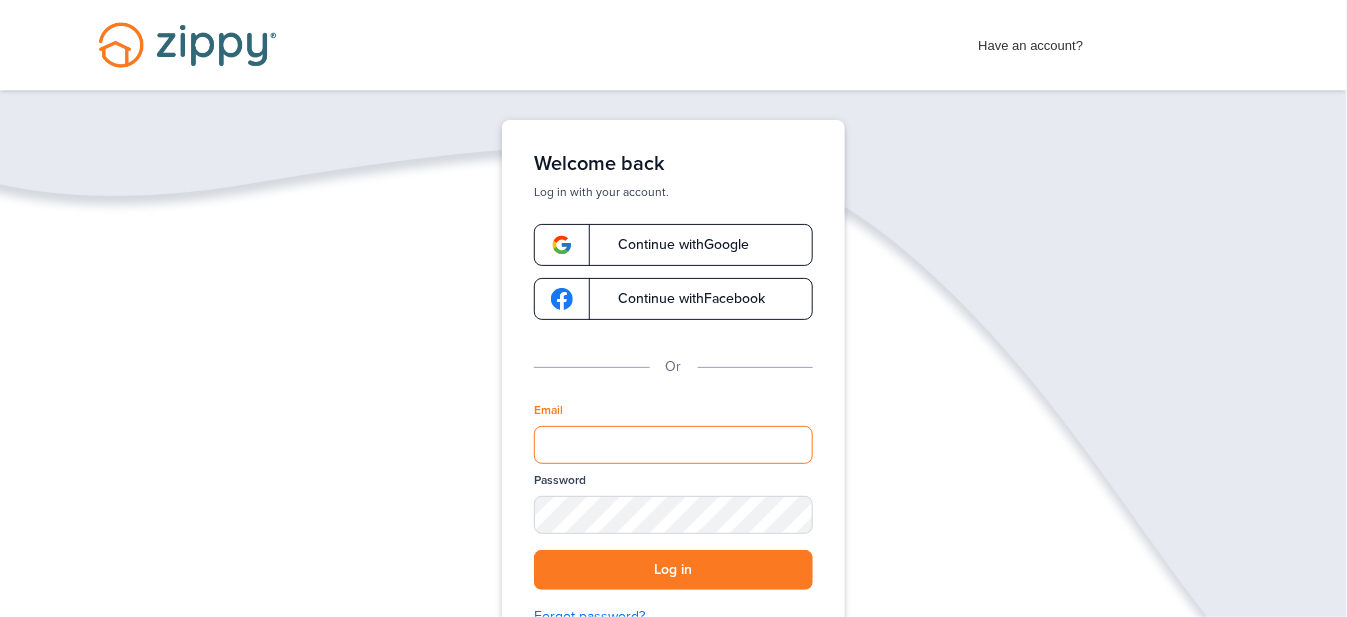 click on "Email" at bounding box center (673, 445) 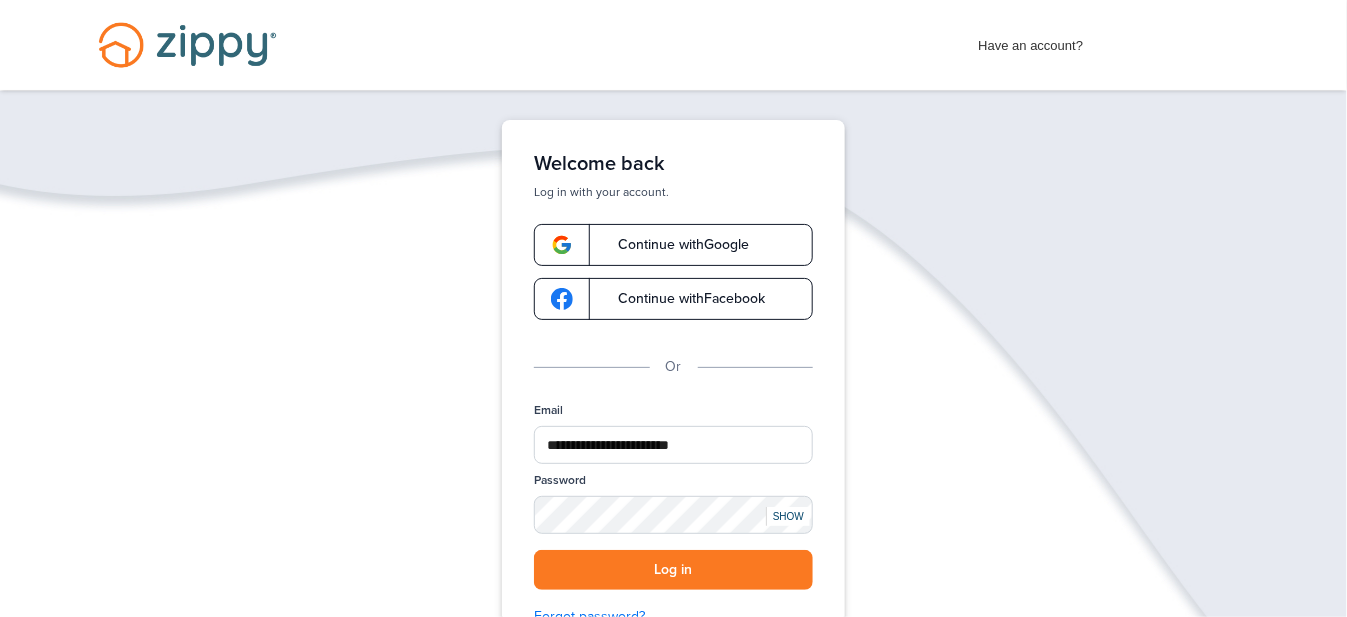 click on "SHOW" at bounding box center [788, 516] 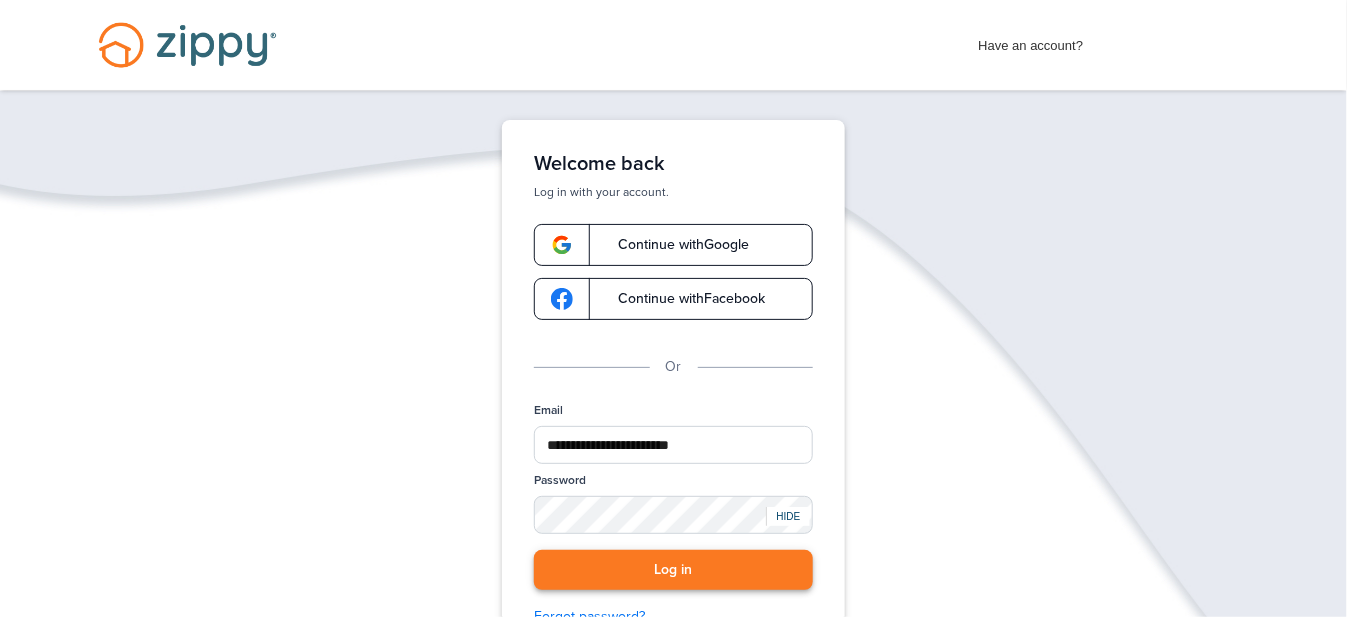 click on "Log in" at bounding box center [673, 570] 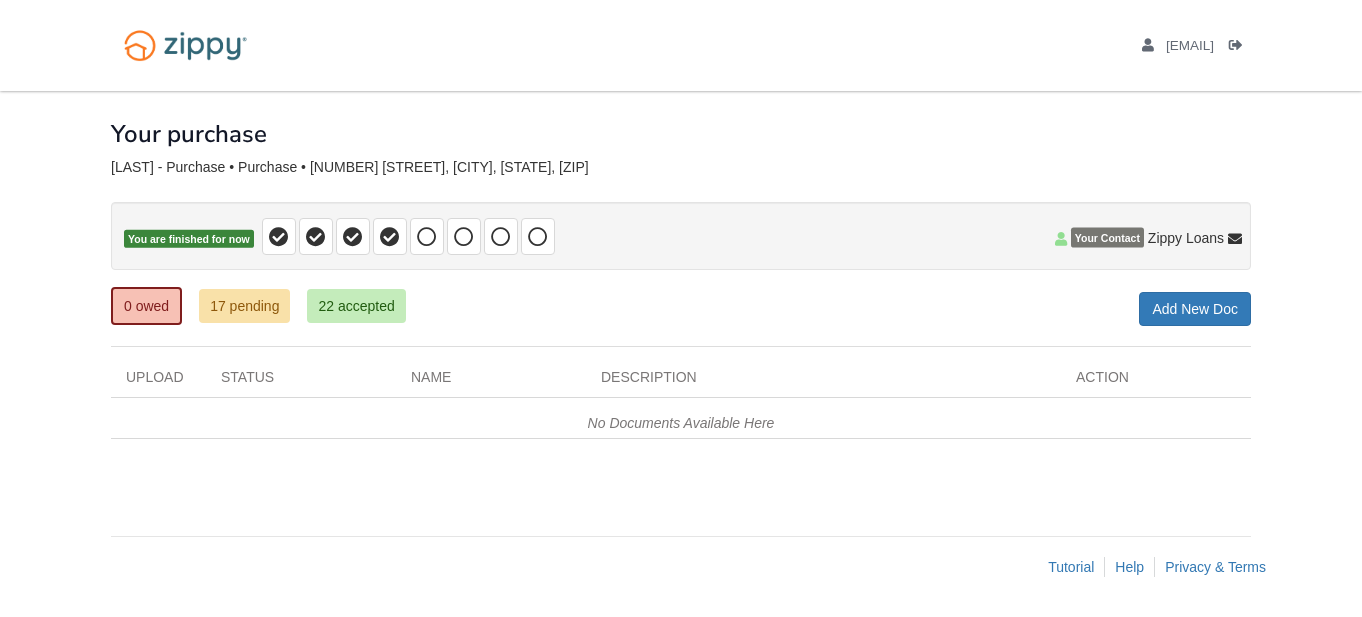 scroll, scrollTop: 0, scrollLeft: 0, axis: both 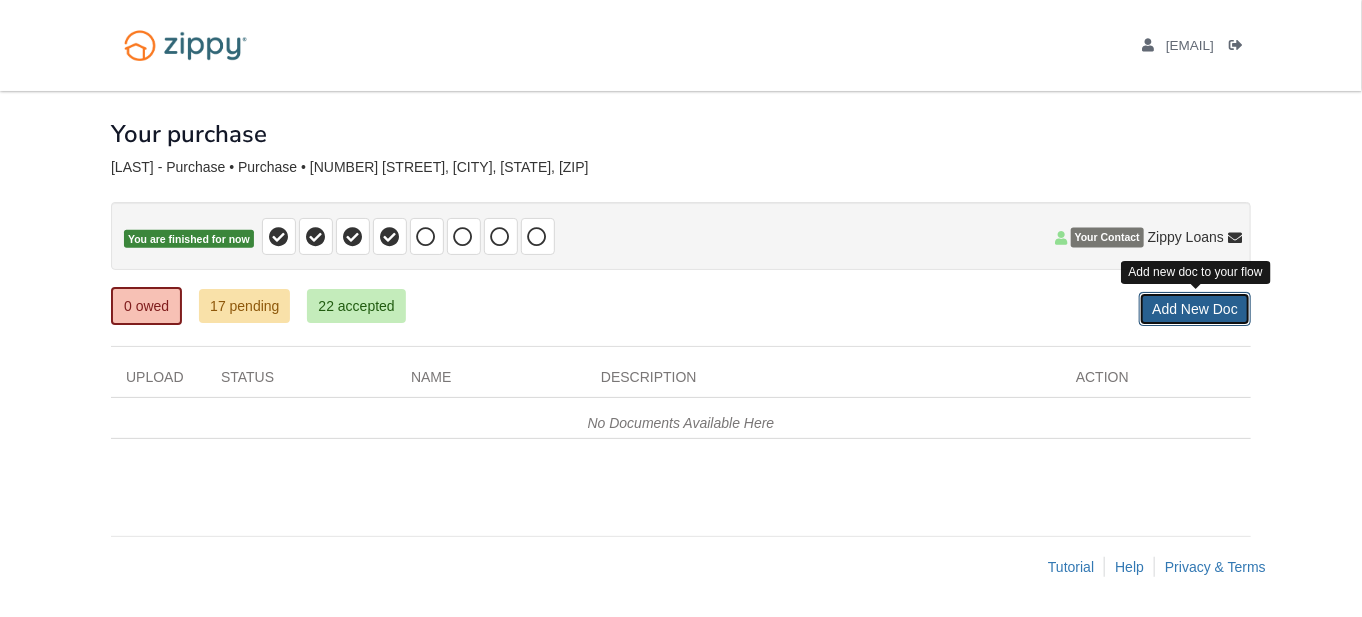 click on "Add New Doc" at bounding box center [1195, 309] 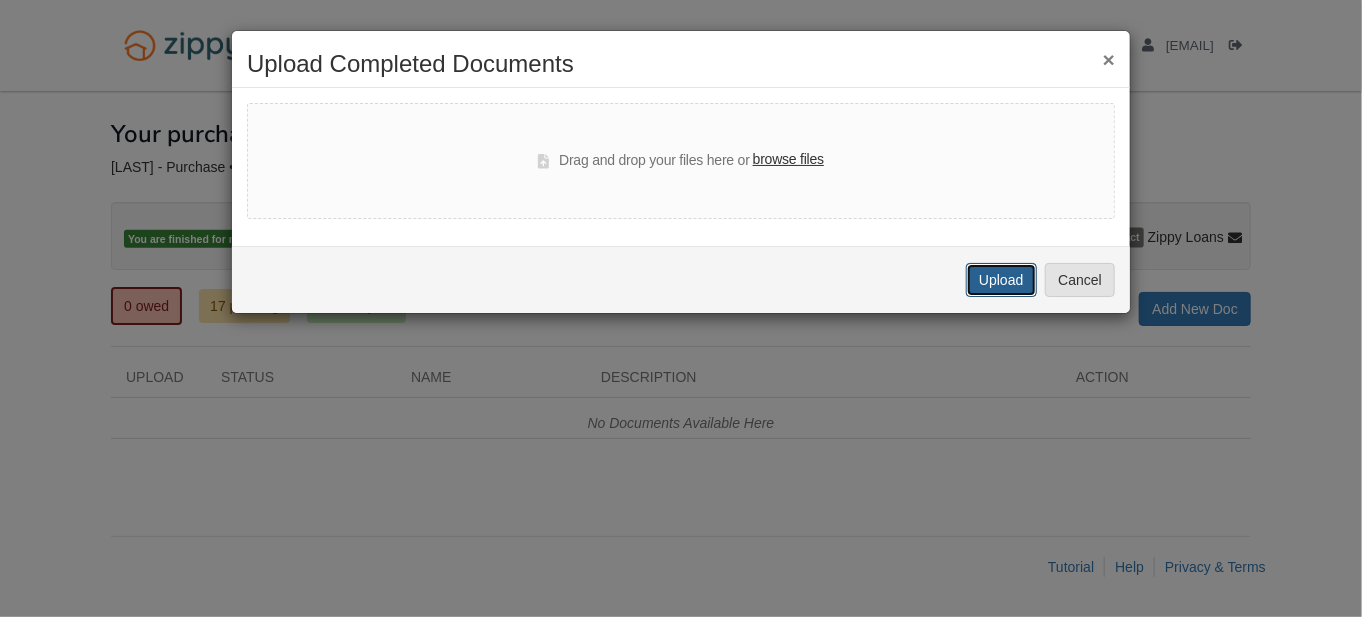 click on "Upload" at bounding box center (1001, 280) 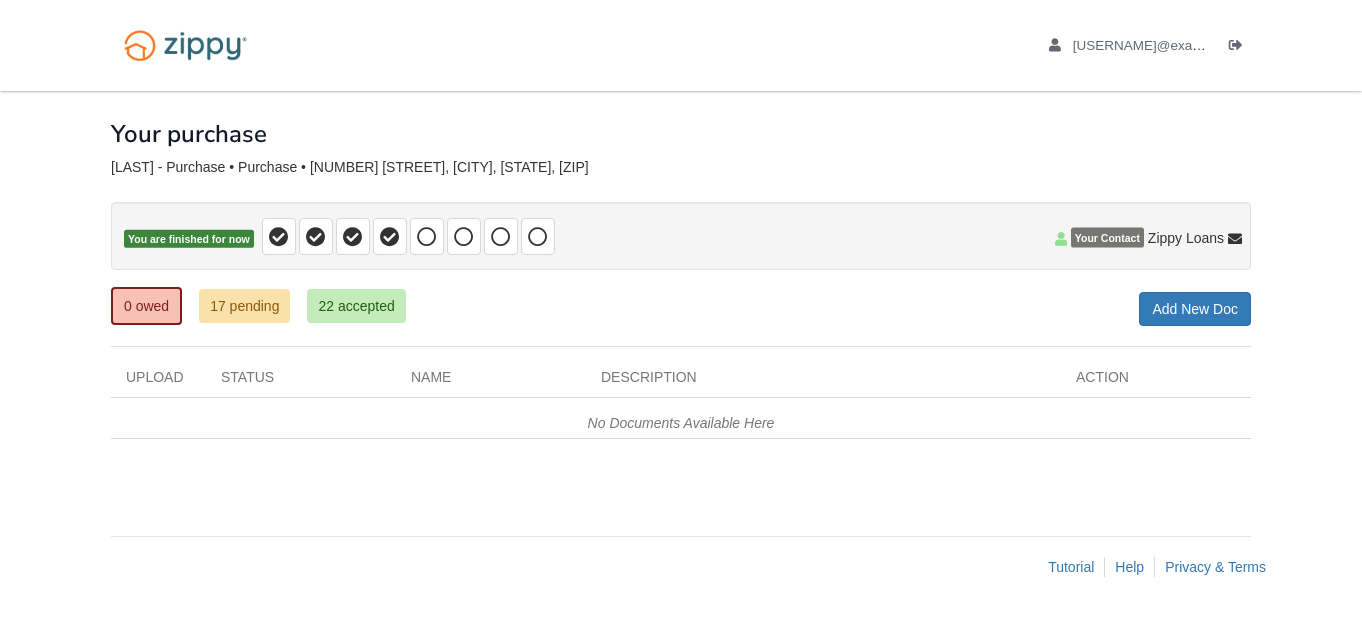 scroll, scrollTop: 0, scrollLeft: 0, axis: both 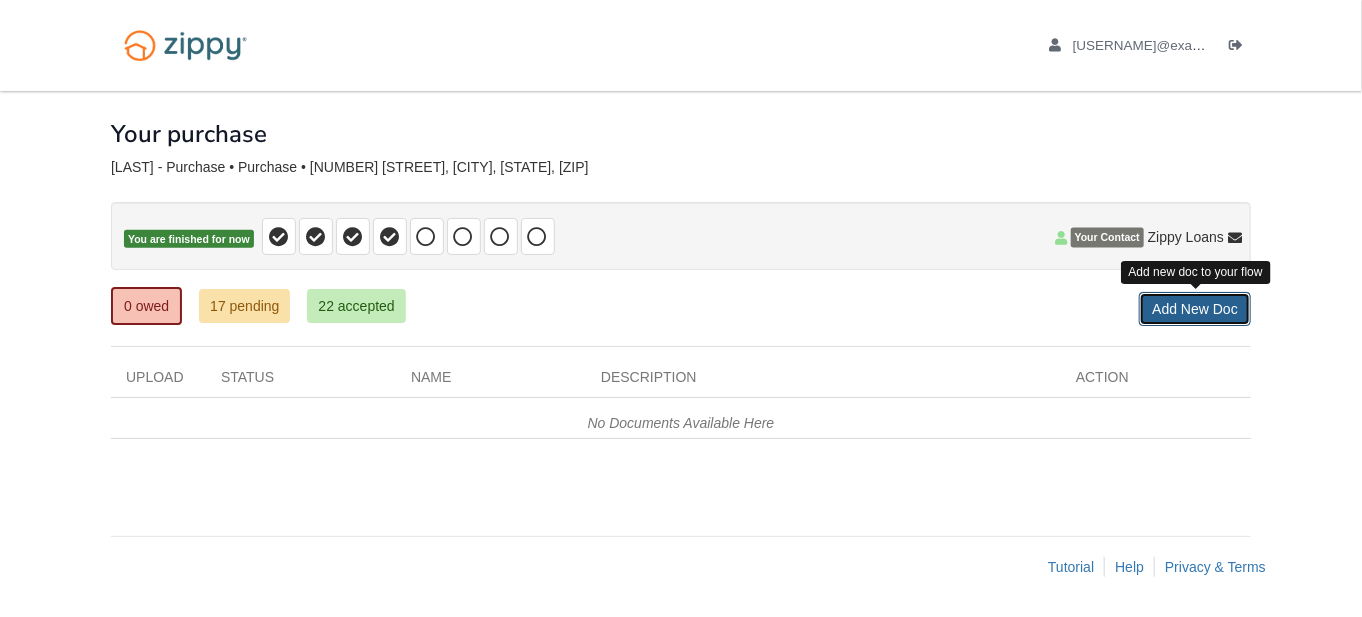 click on "Add New Doc" at bounding box center (1195, 309) 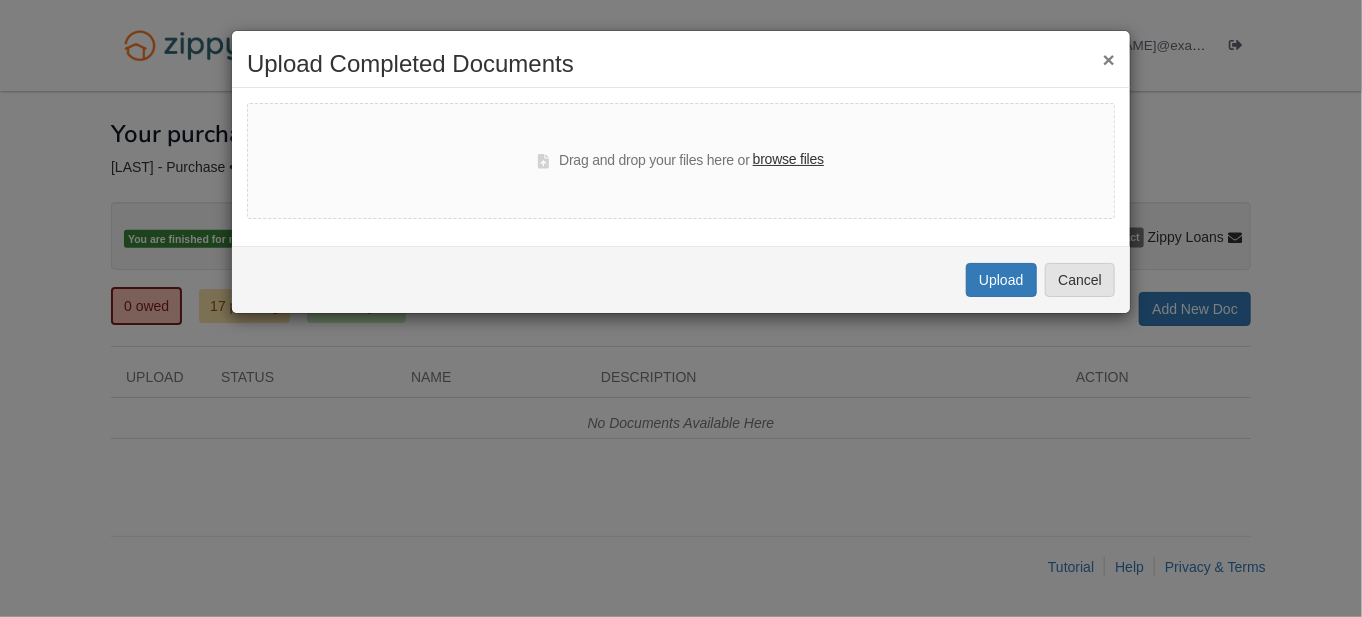 click on "browse files" at bounding box center [788, 160] 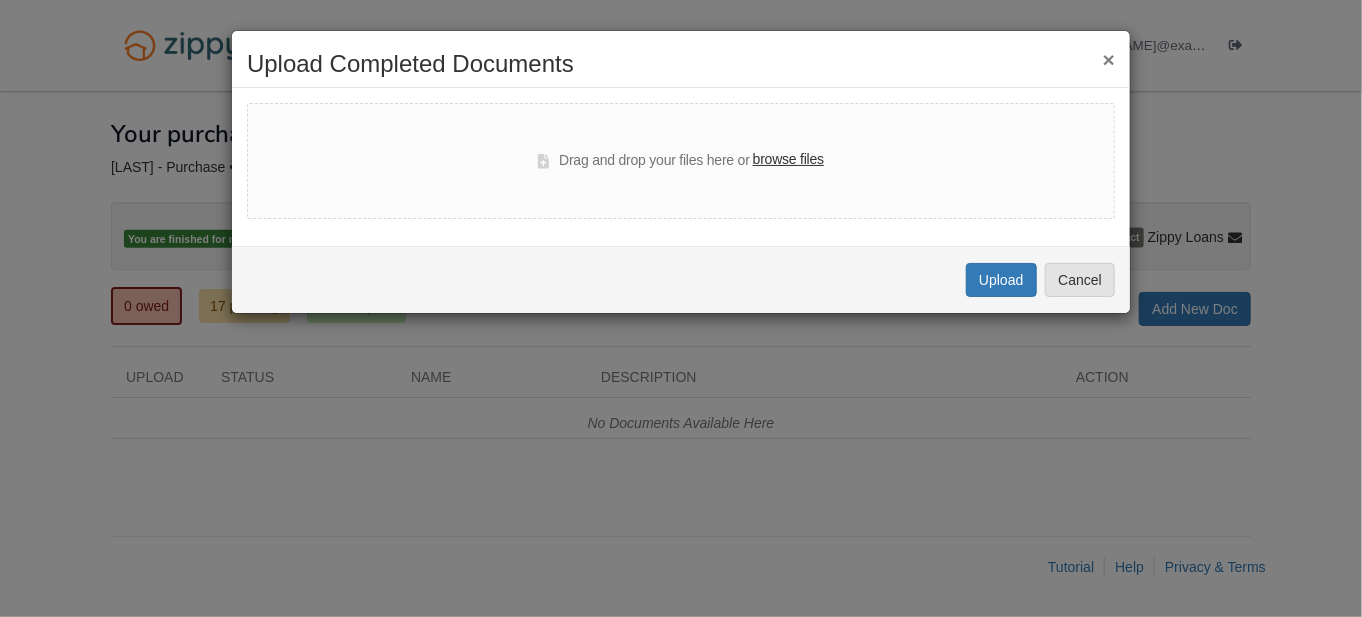 select on "****" 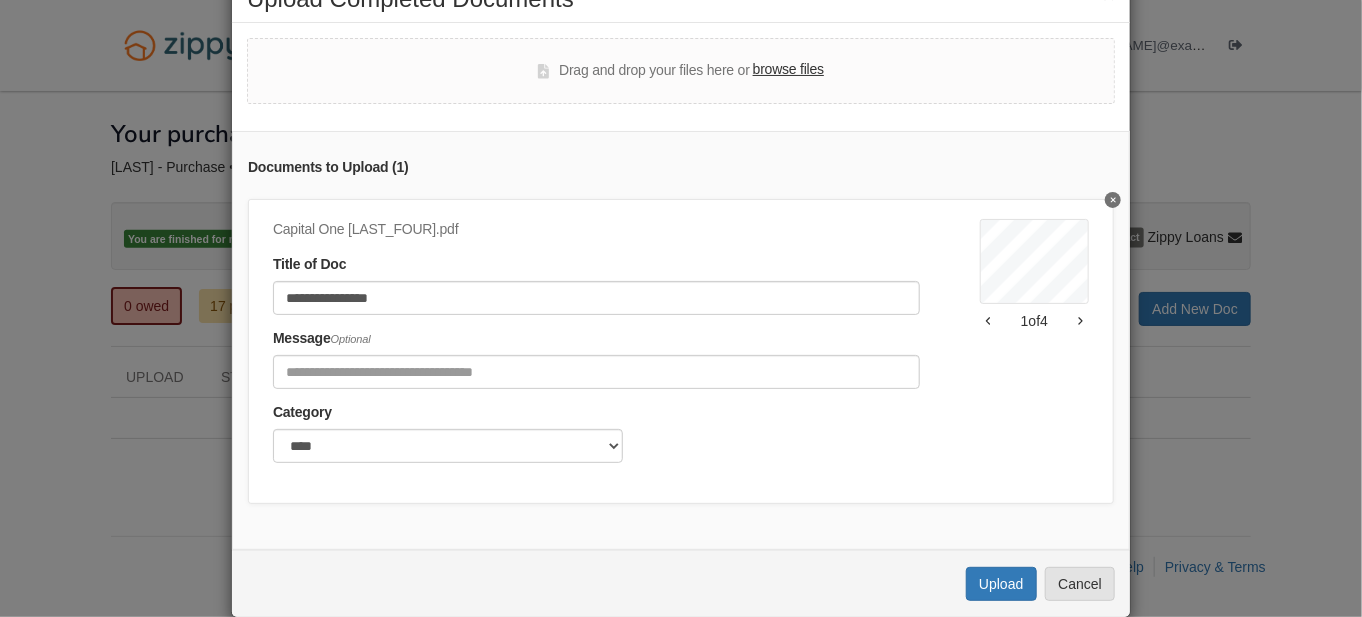 scroll, scrollTop: 107, scrollLeft: 0, axis: vertical 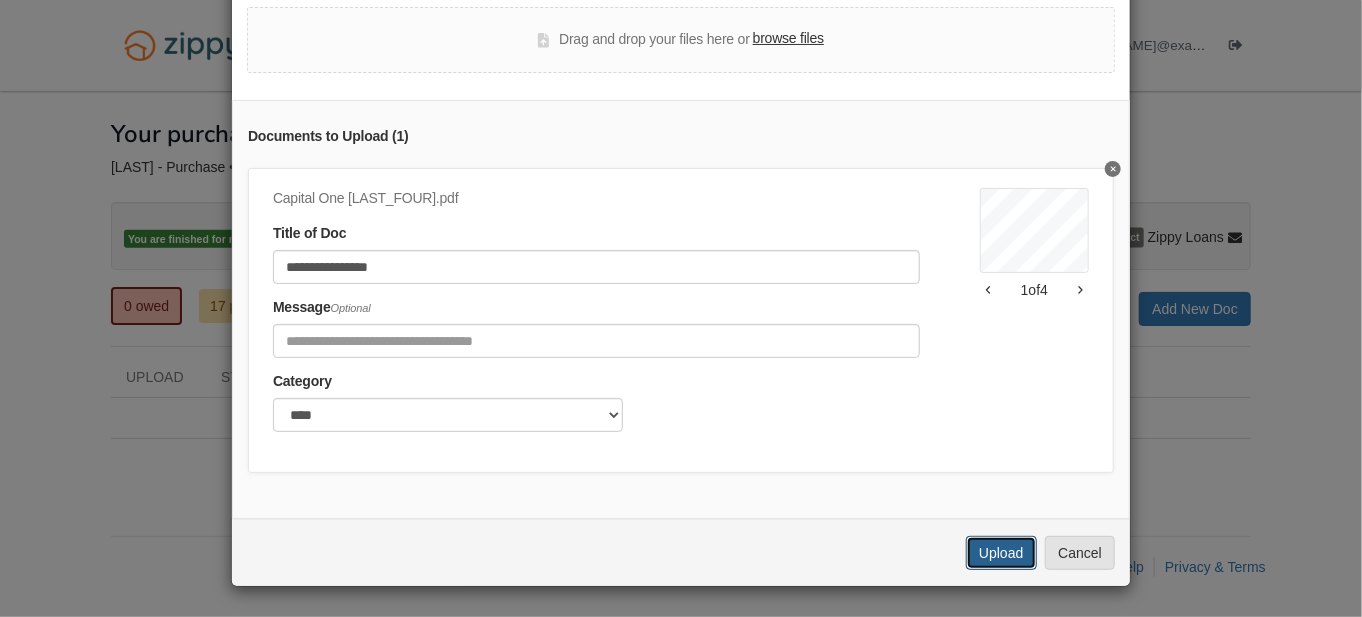 click on "Upload" at bounding box center [1001, 553] 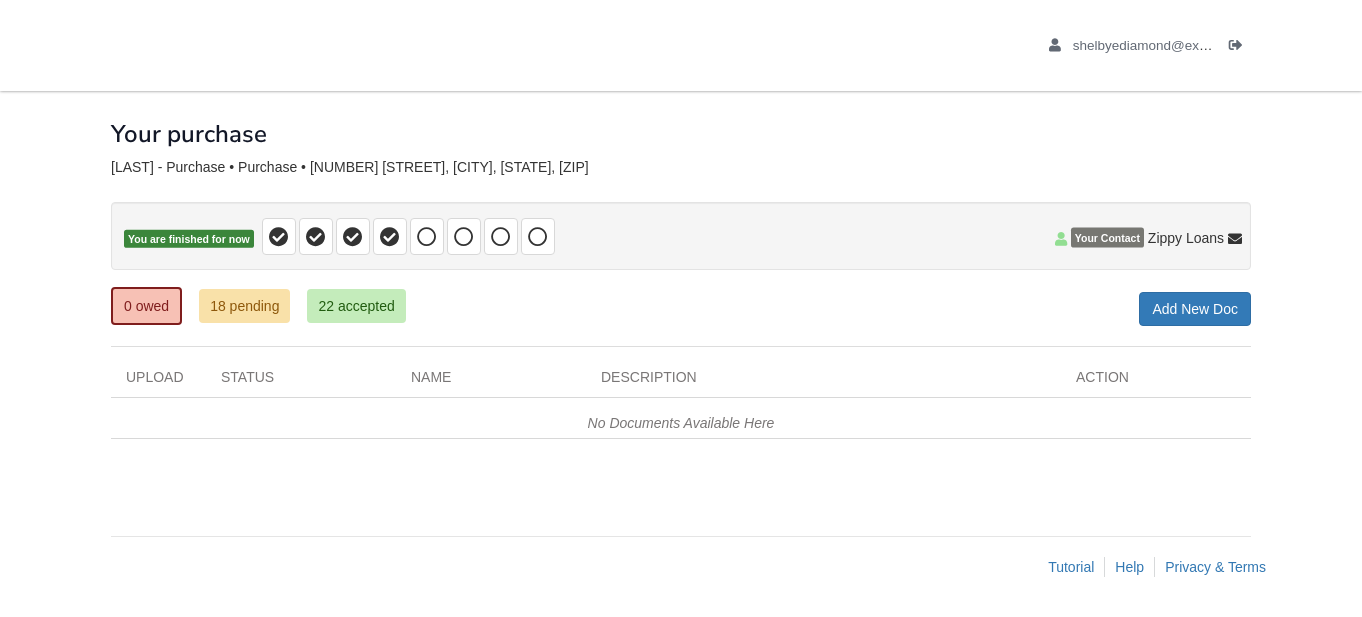 scroll, scrollTop: 0, scrollLeft: 0, axis: both 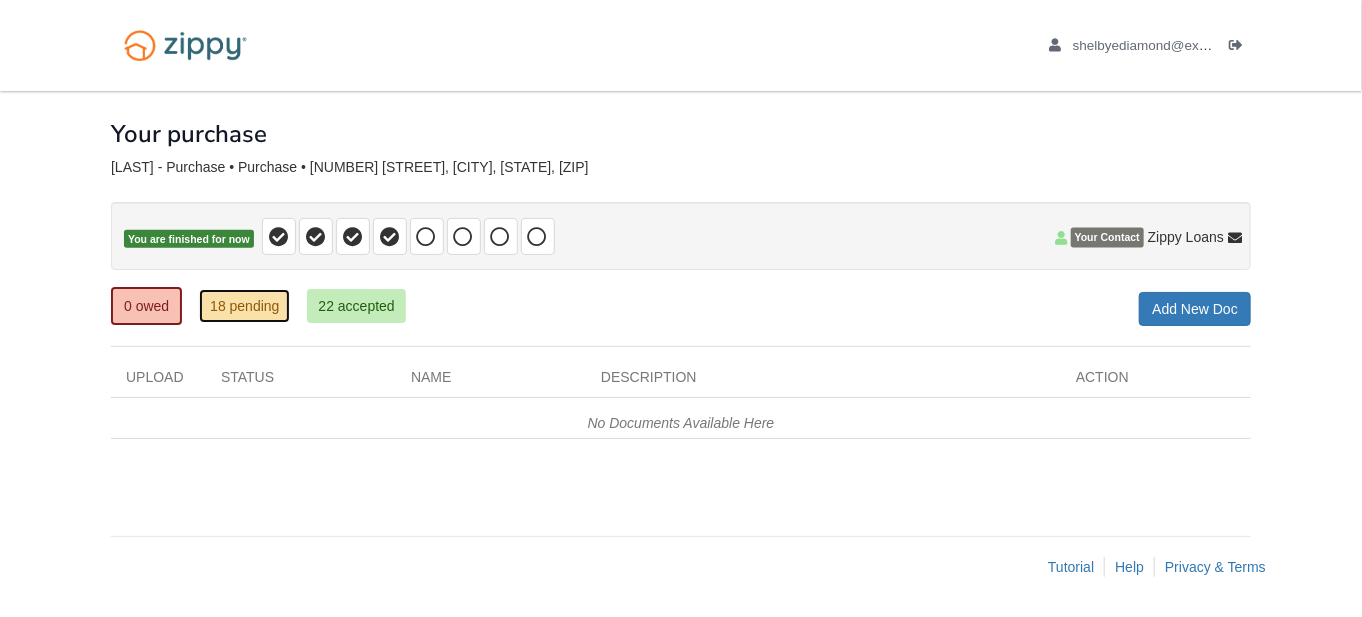 click on "18 pending" at bounding box center (244, 306) 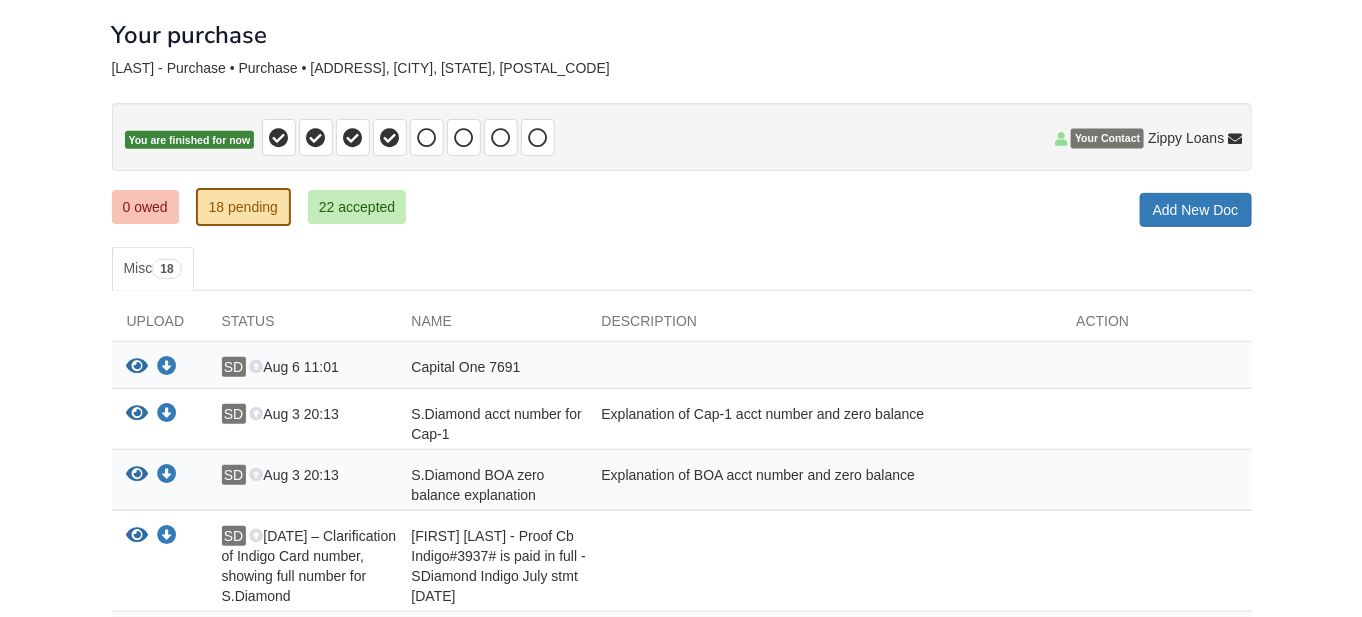 scroll, scrollTop: 0, scrollLeft: 0, axis: both 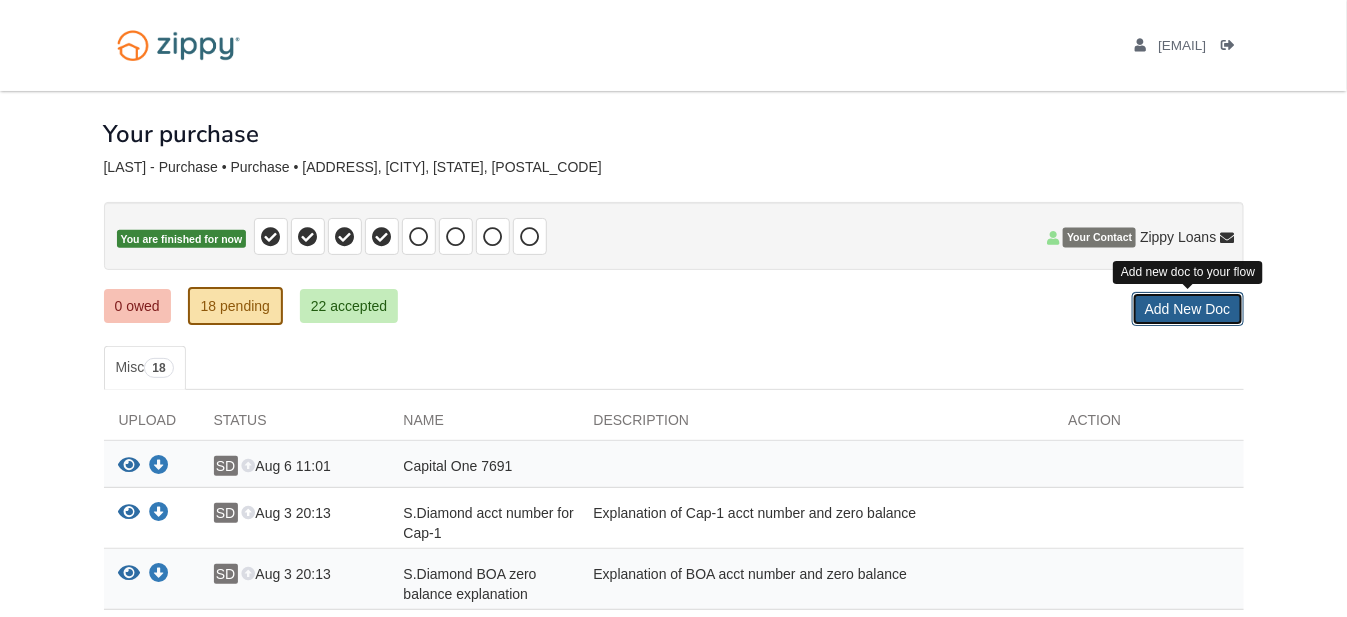 click on "Add New Doc" at bounding box center (1188, 309) 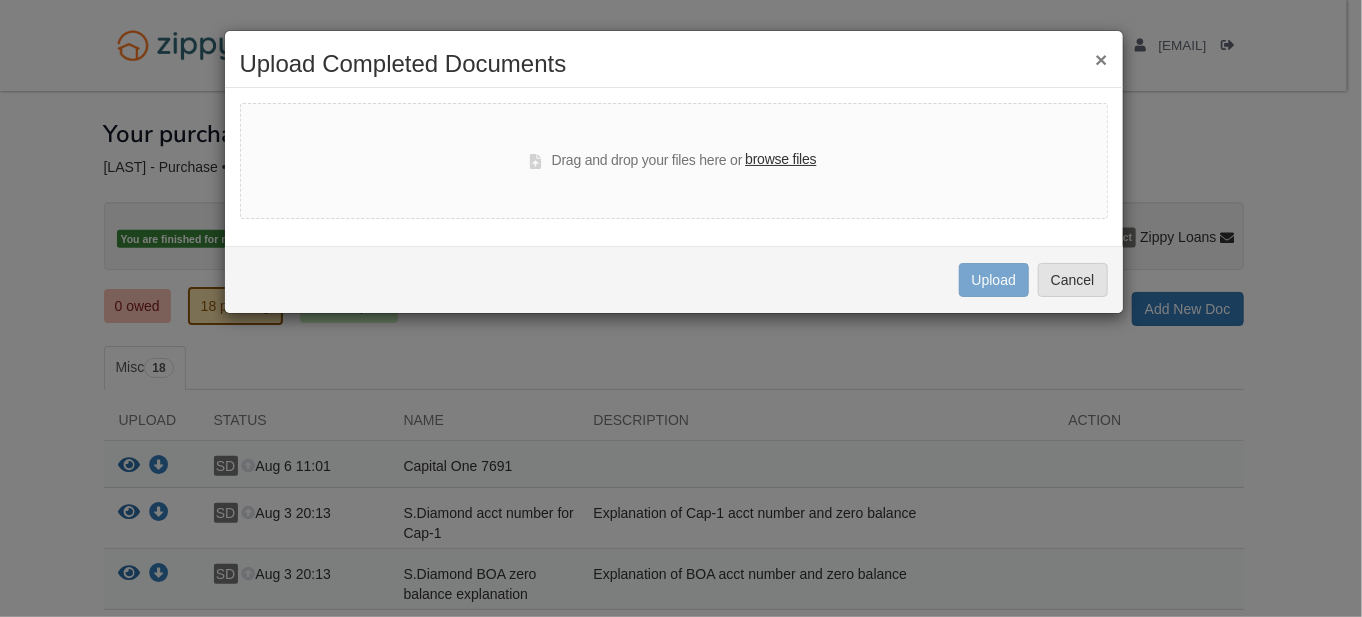 click on "browse files" at bounding box center [780, 160] 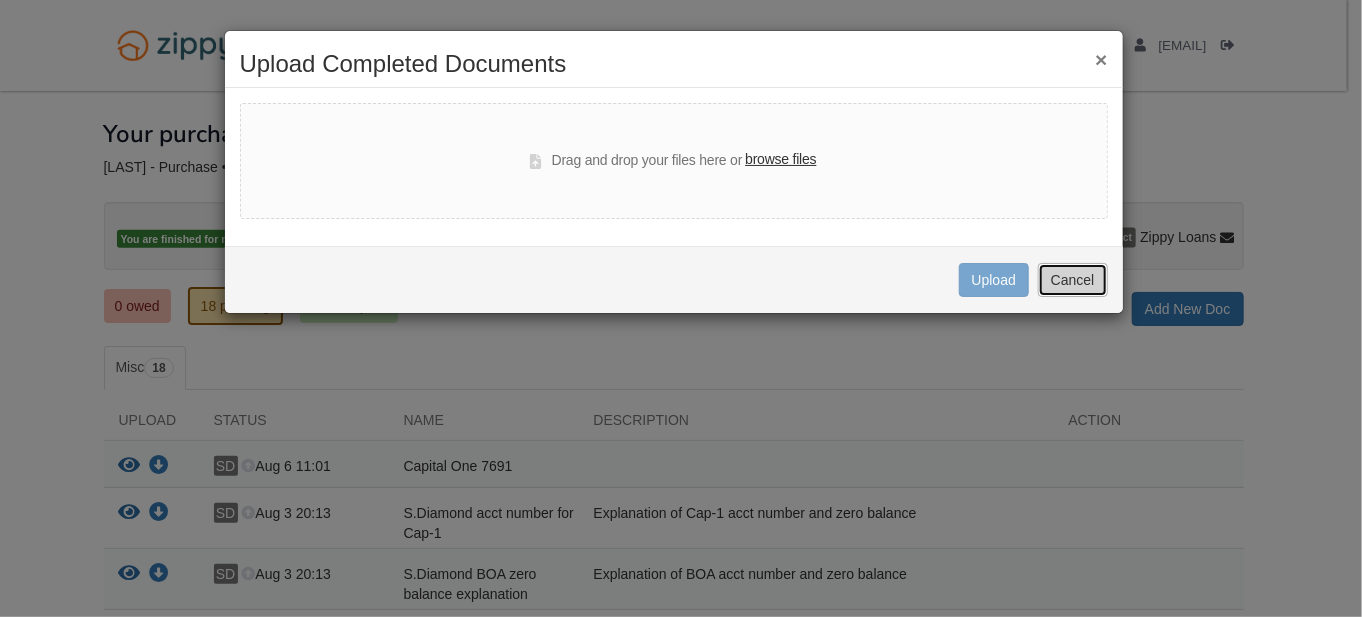 click on "Cancel" at bounding box center [1073, 280] 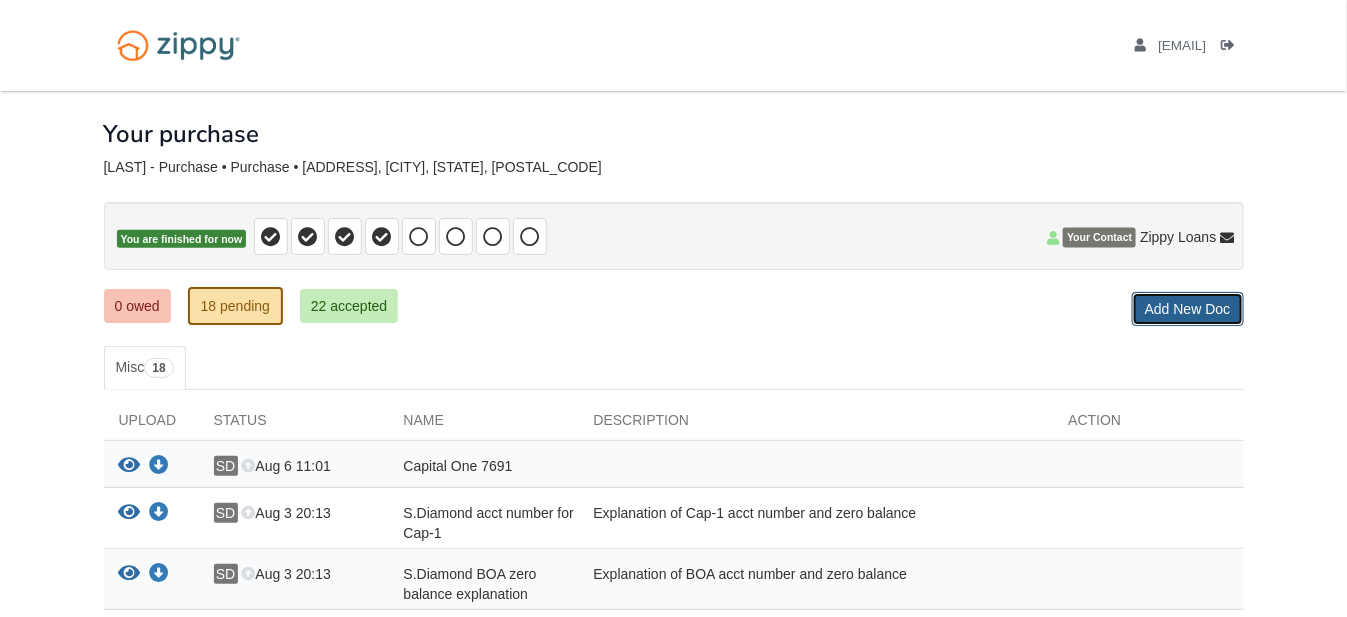 click on "Add New Doc" at bounding box center [1188, 309] 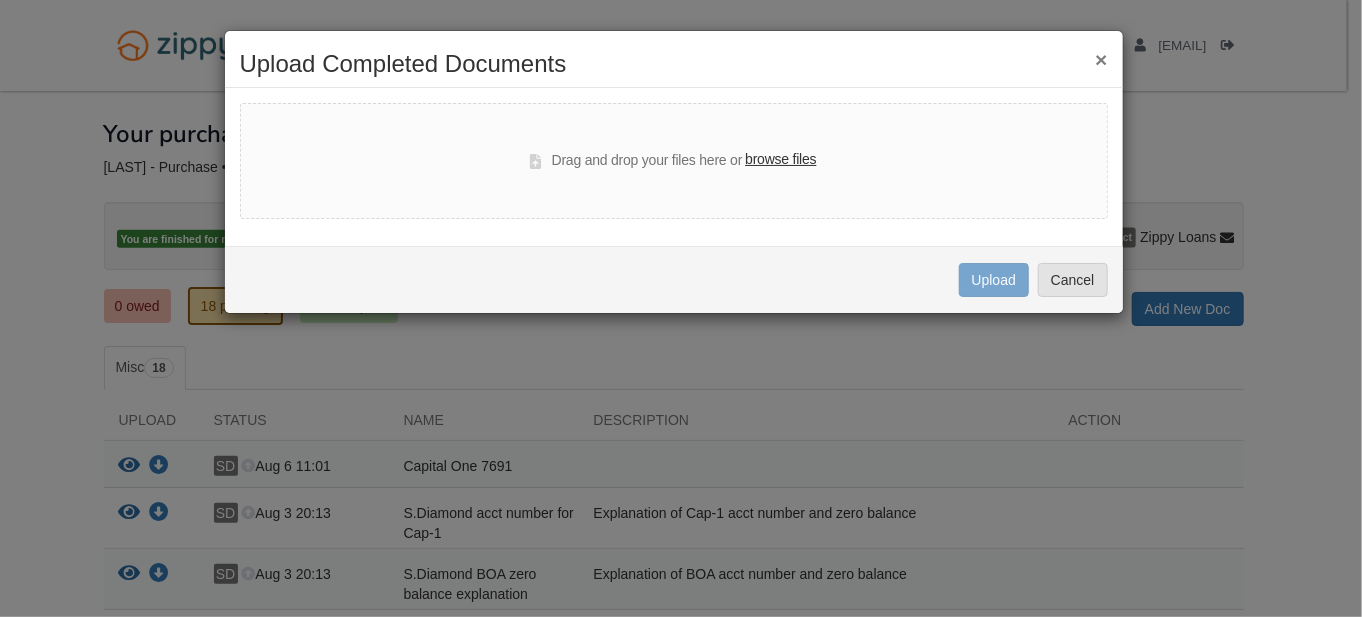 click on "browse files" at bounding box center [780, 160] 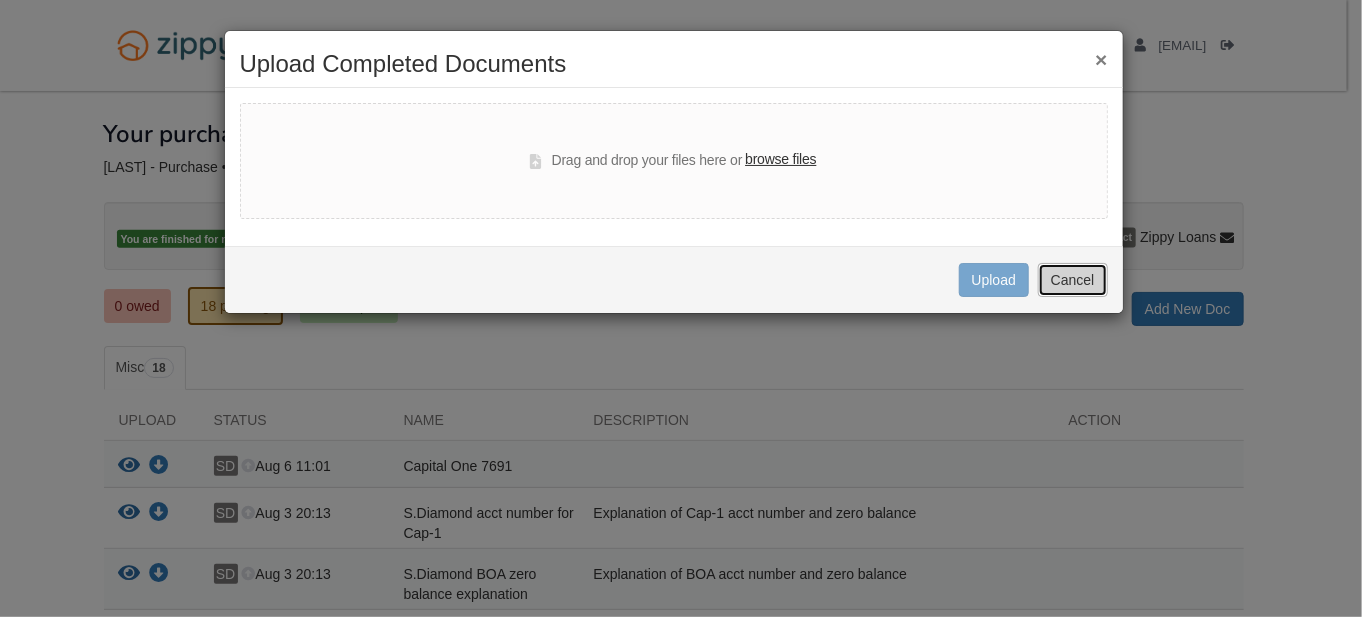 click on "Cancel" at bounding box center (1073, 280) 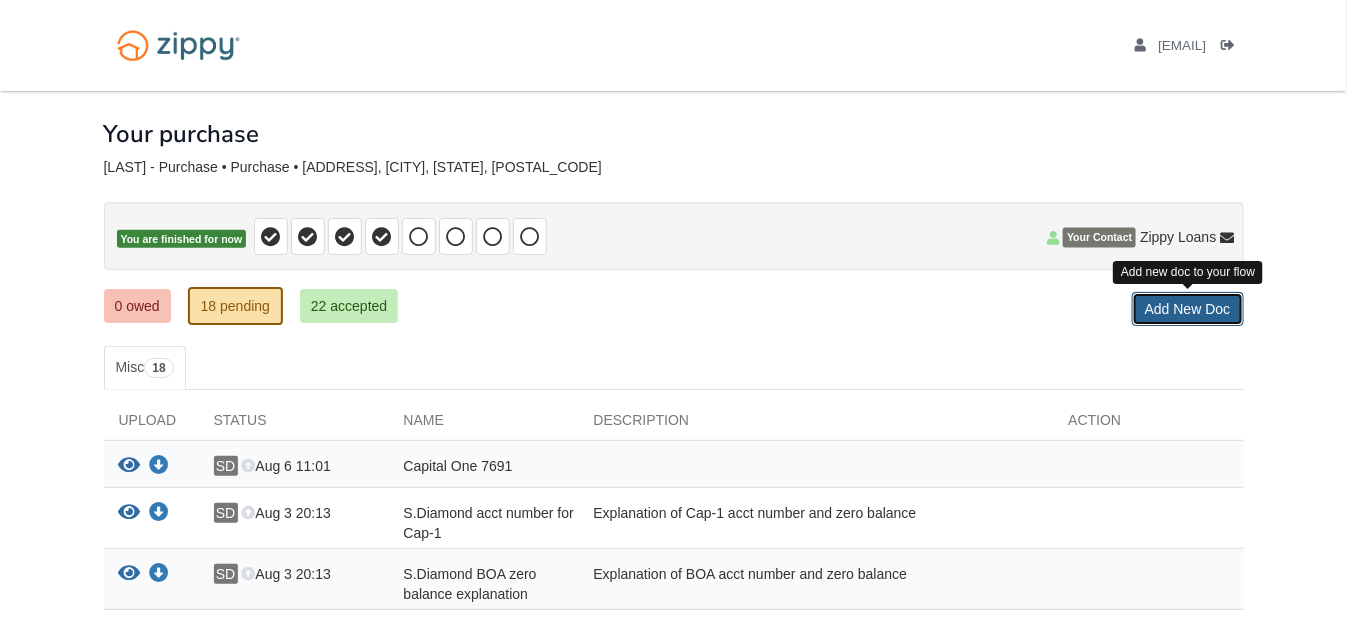 click on "Add New Doc" at bounding box center (1188, 309) 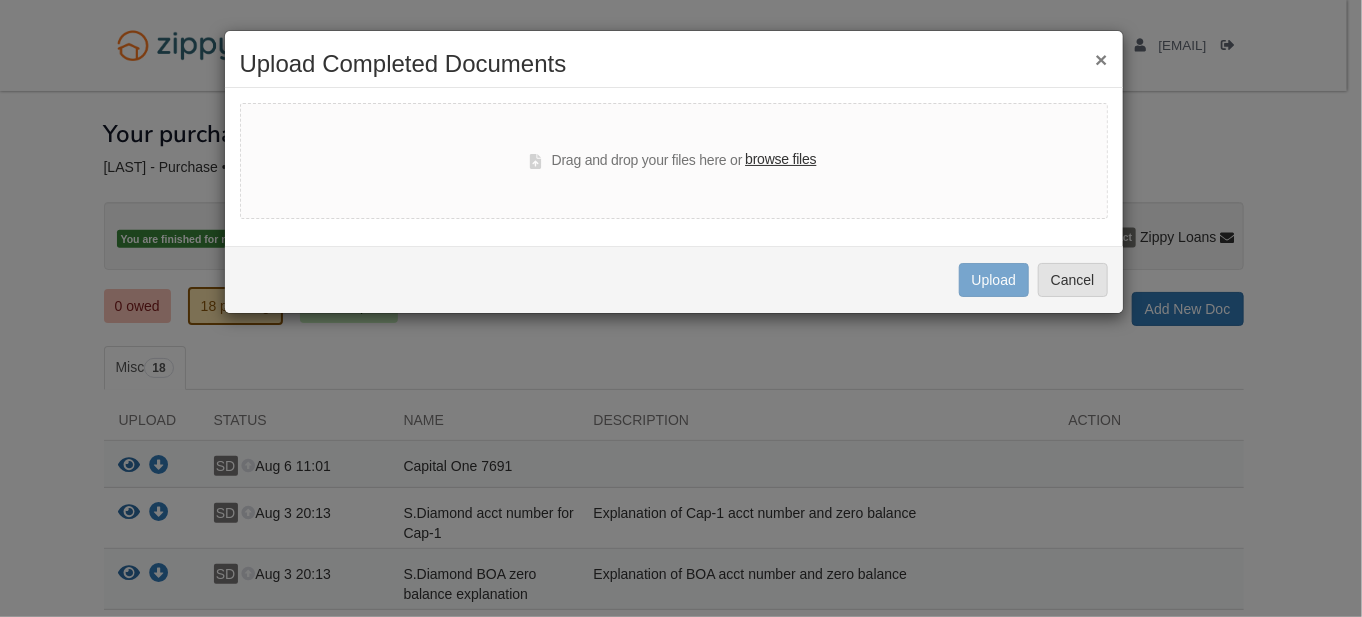 click on "browse files" at bounding box center (780, 160) 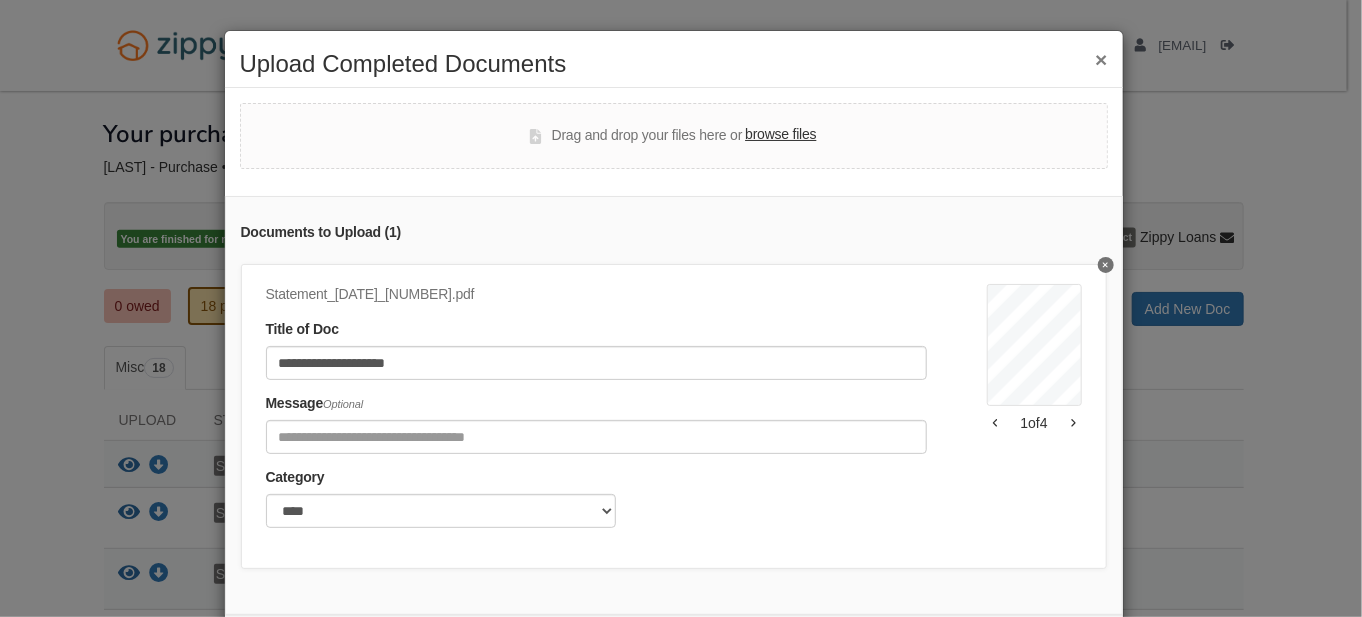 scroll, scrollTop: 107, scrollLeft: 0, axis: vertical 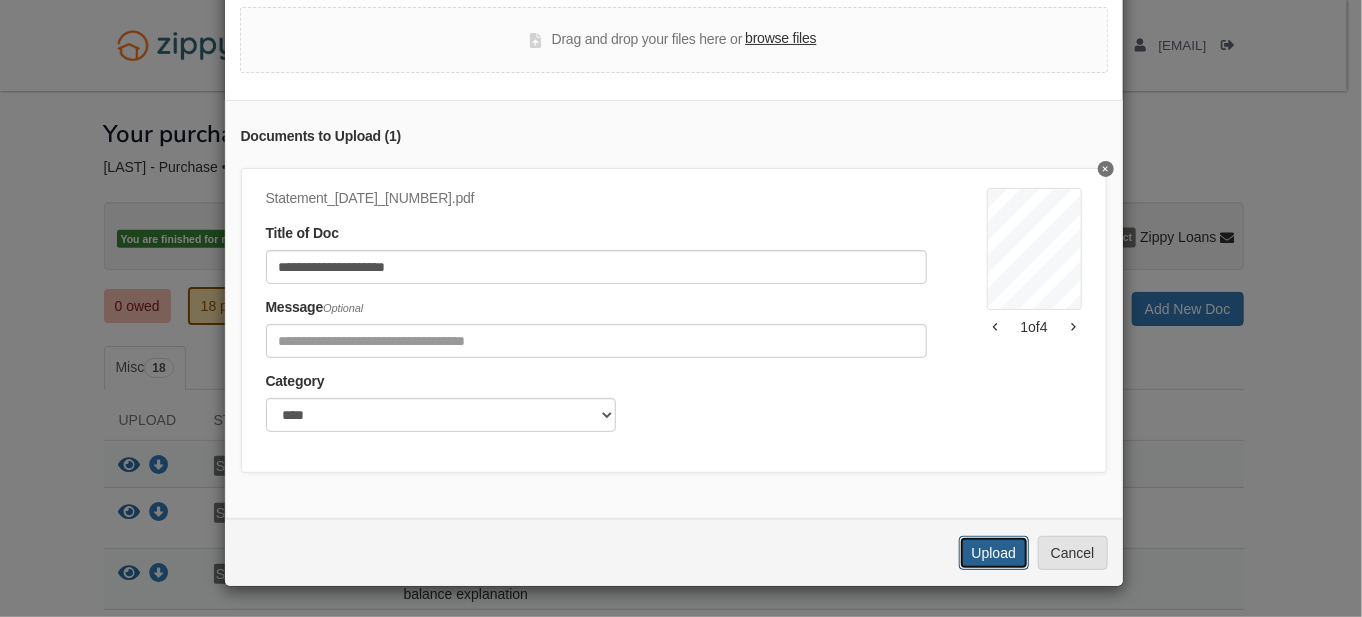 click on "Upload" at bounding box center (994, 553) 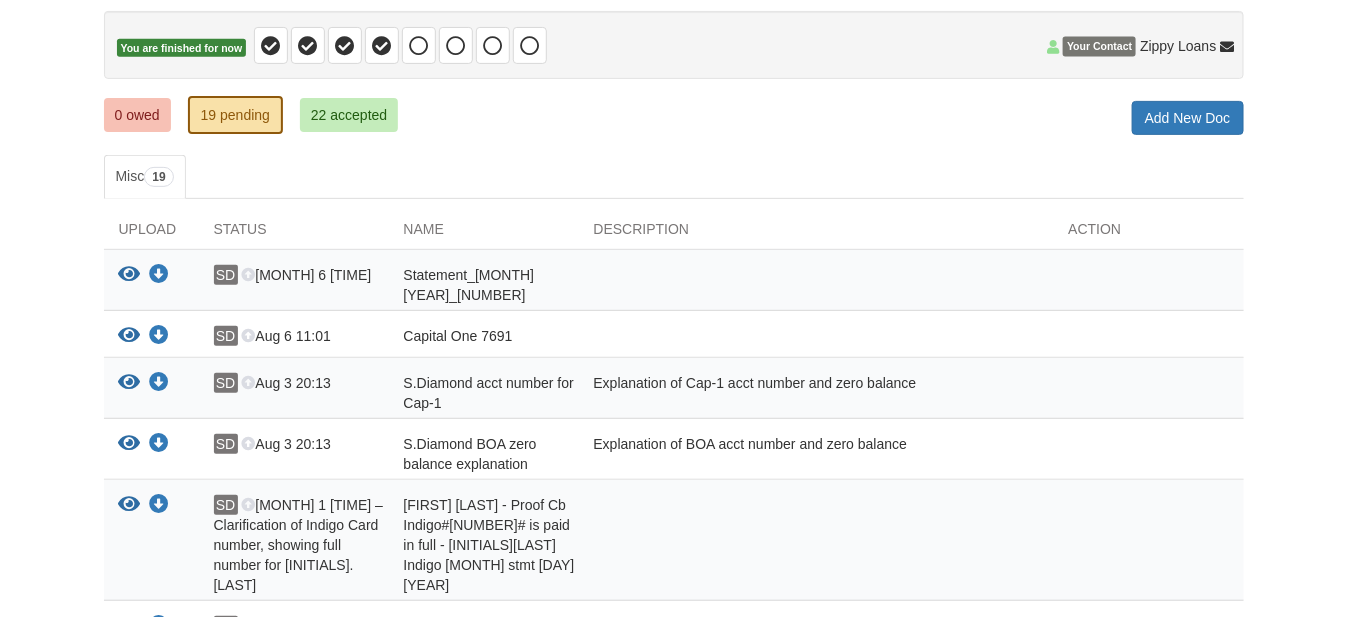 scroll, scrollTop: 200, scrollLeft: 0, axis: vertical 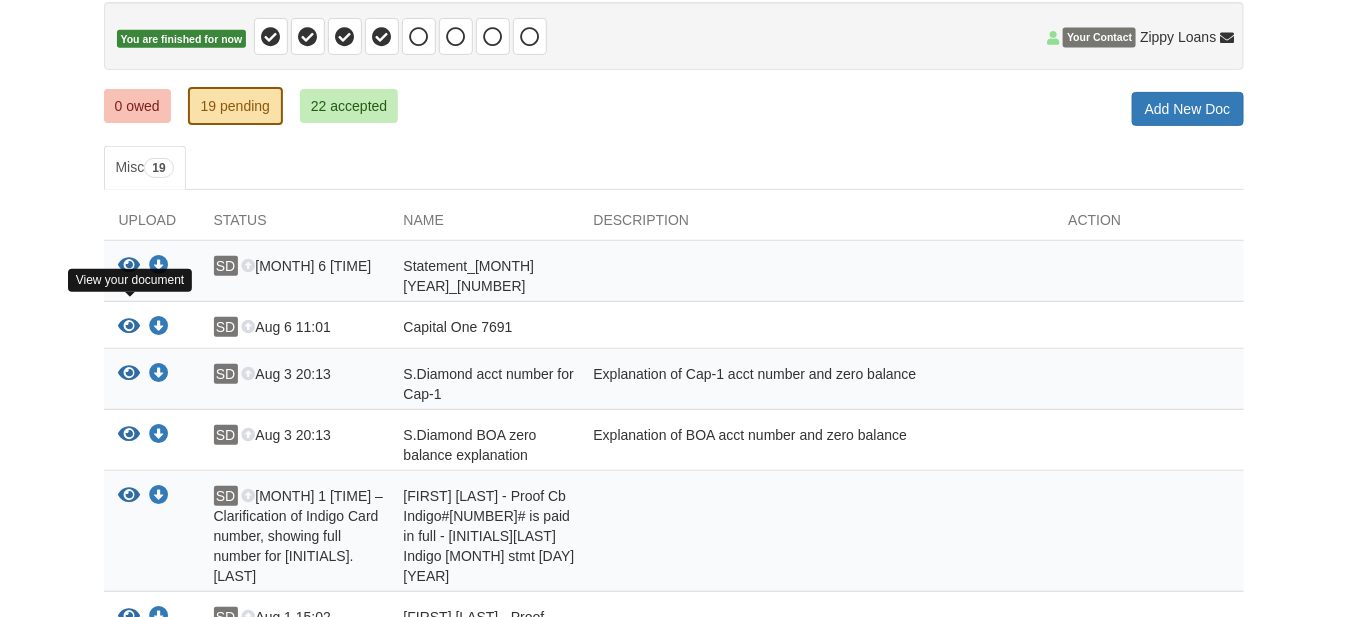 click at bounding box center [130, 327] 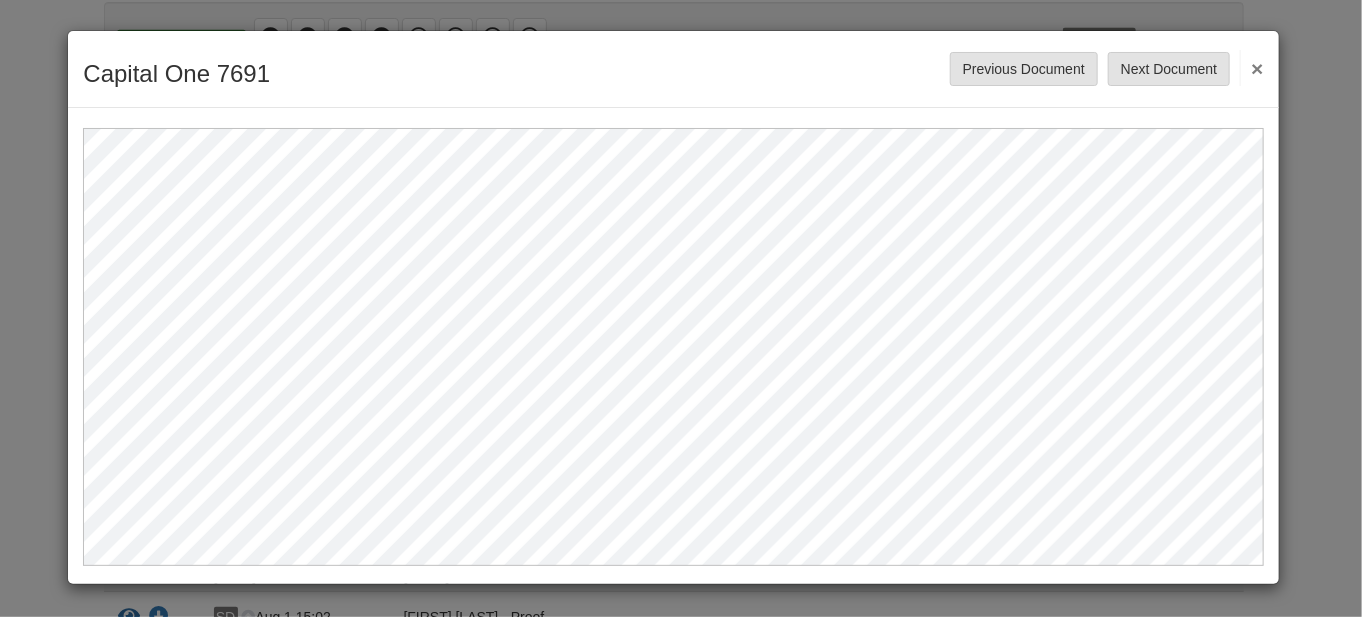 click on "×" at bounding box center [1251, 68] 